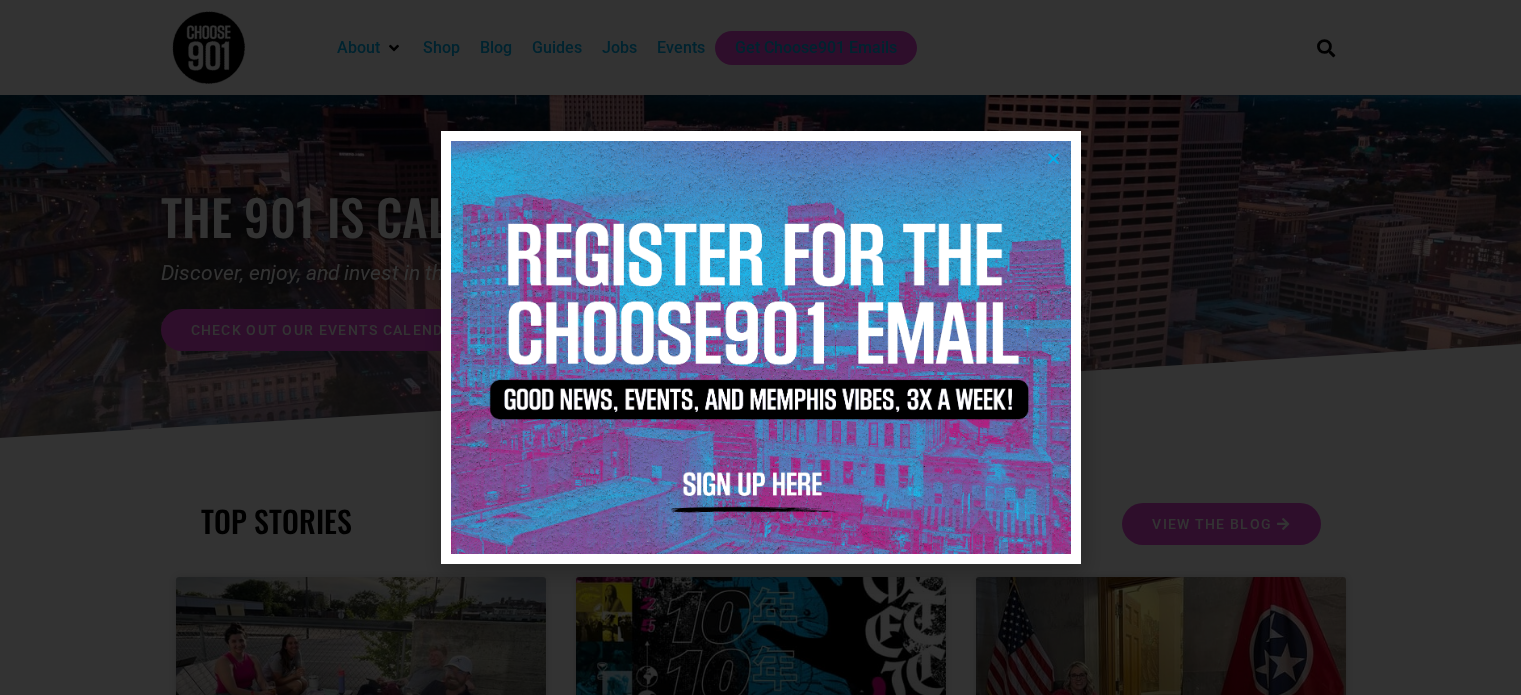 scroll, scrollTop: 0, scrollLeft: 0, axis: both 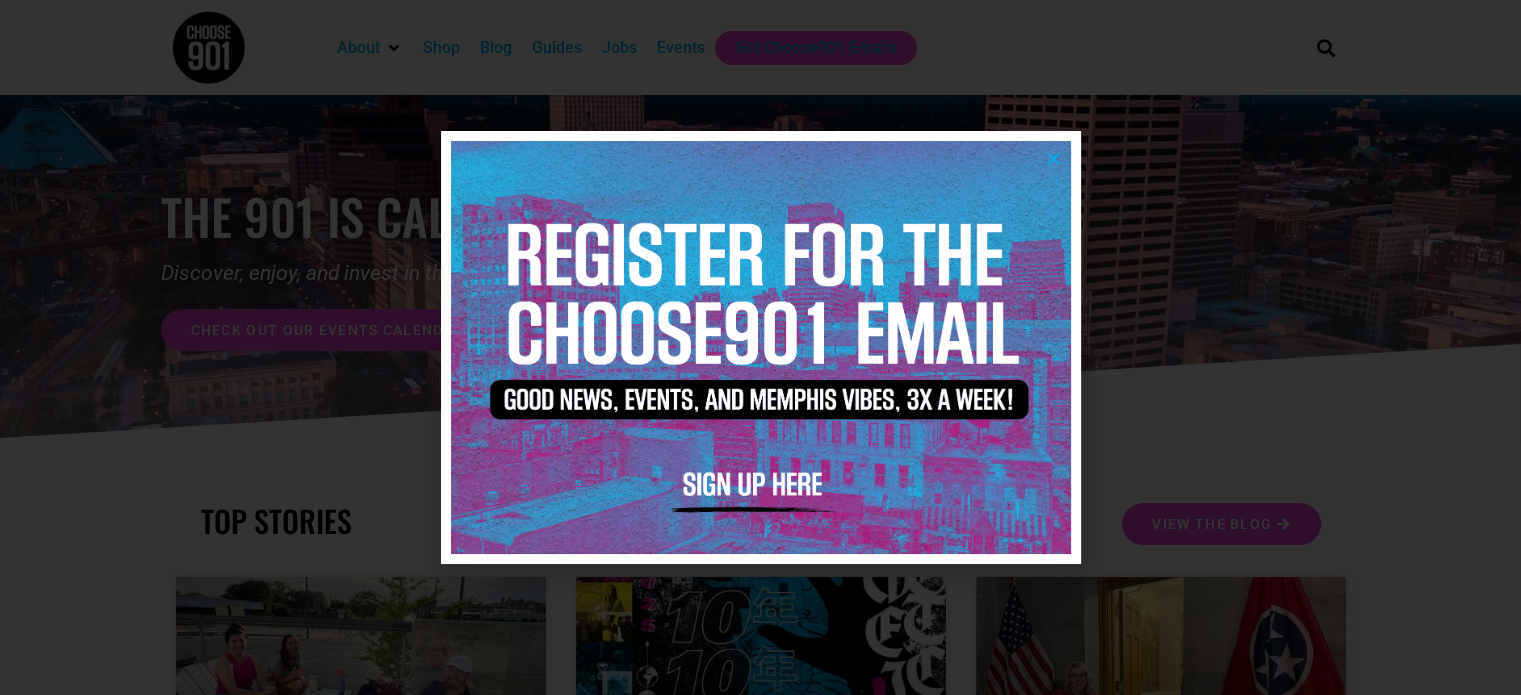 click at bounding box center (761, 347) 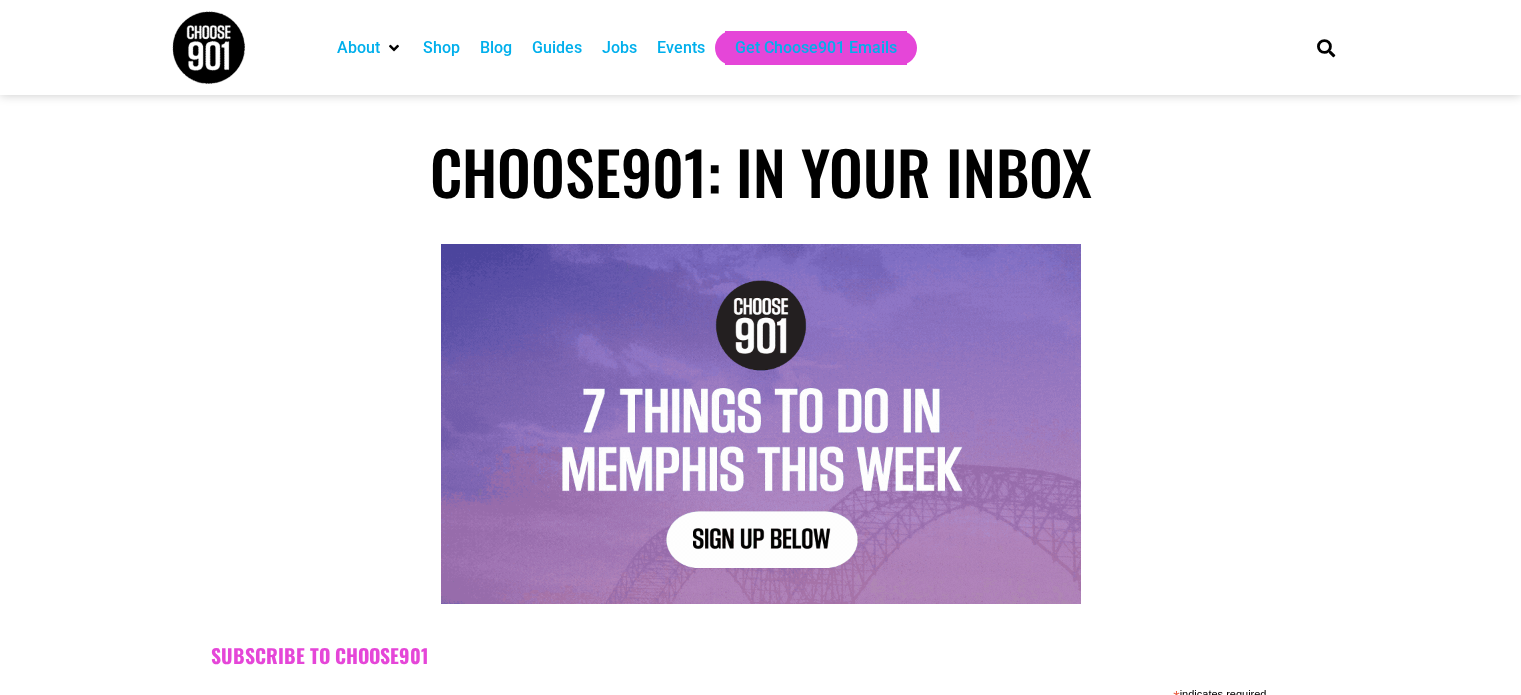 scroll, scrollTop: 0, scrollLeft: 0, axis: both 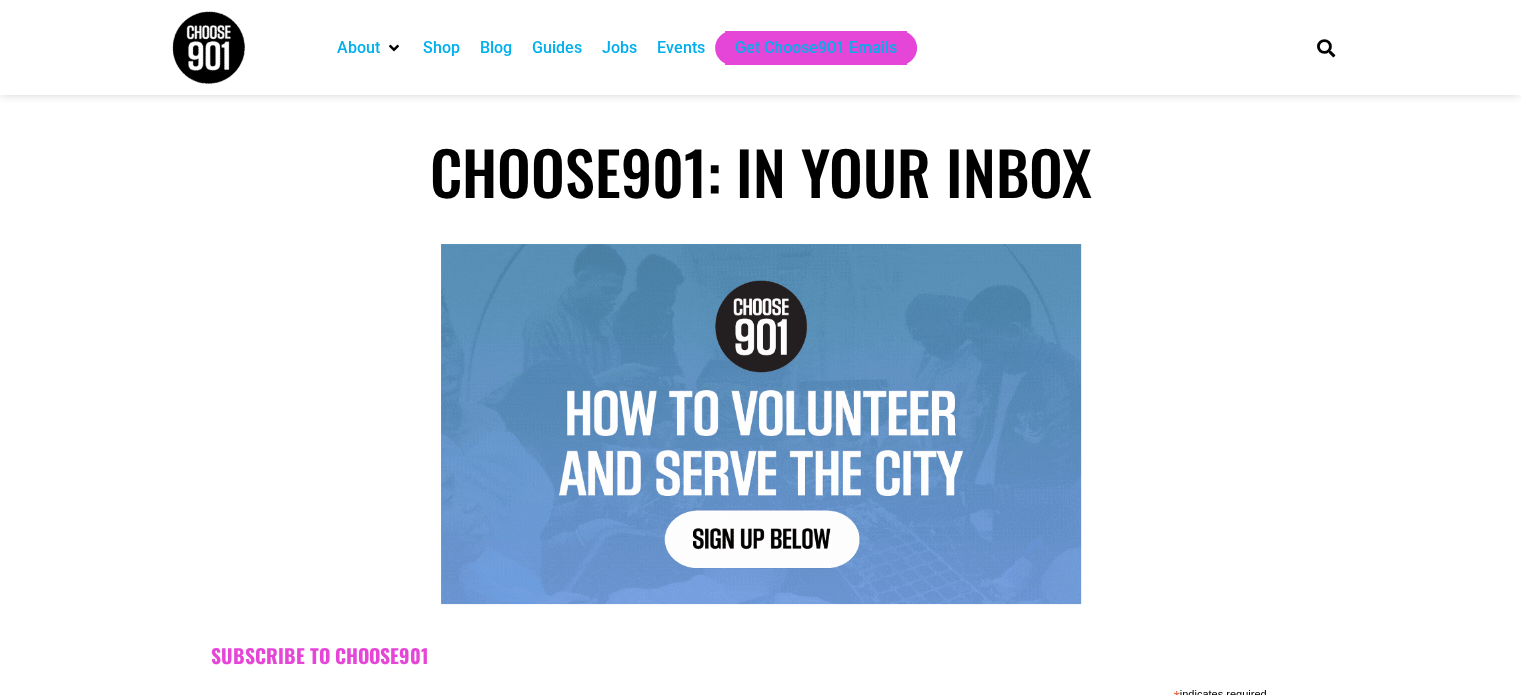 click on "Events" at bounding box center [681, 48] 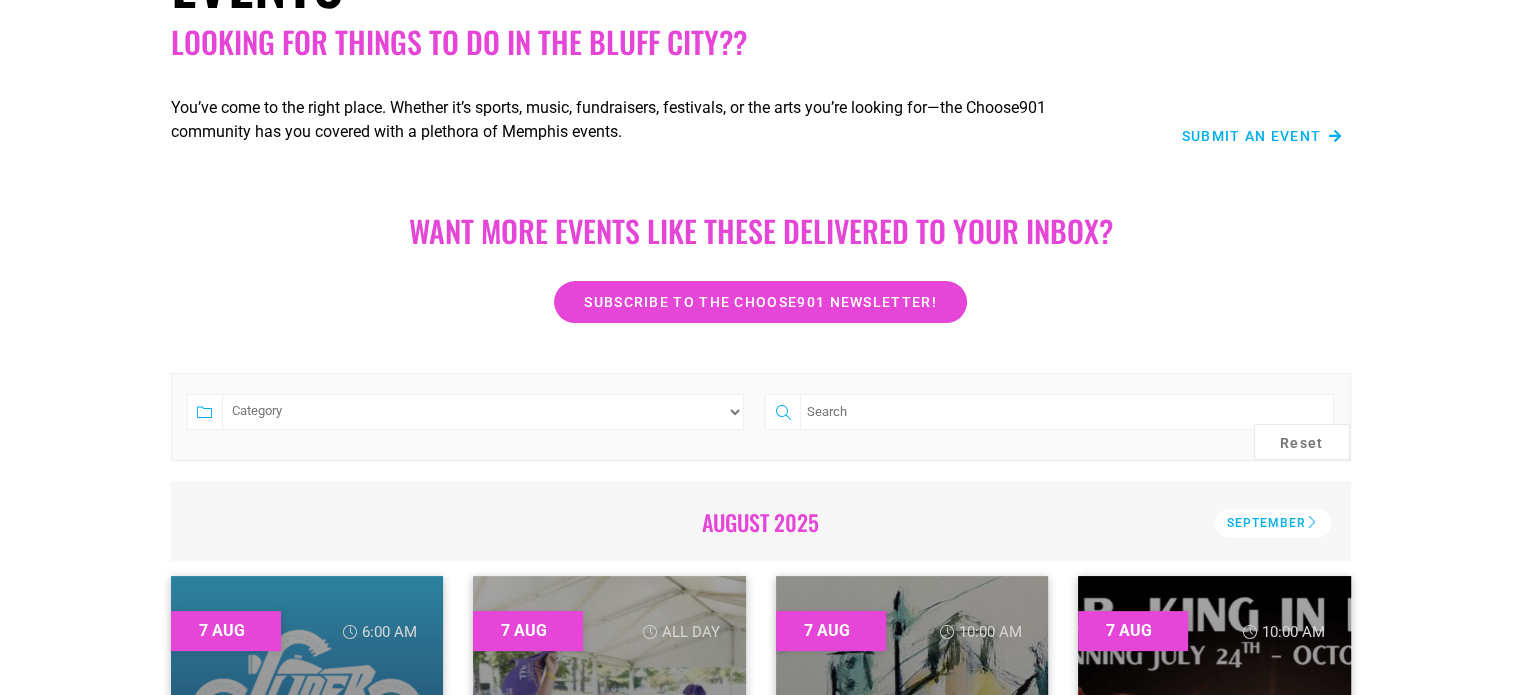 scroll, scrollTop: 0, scrollLeft: 0, axis: both 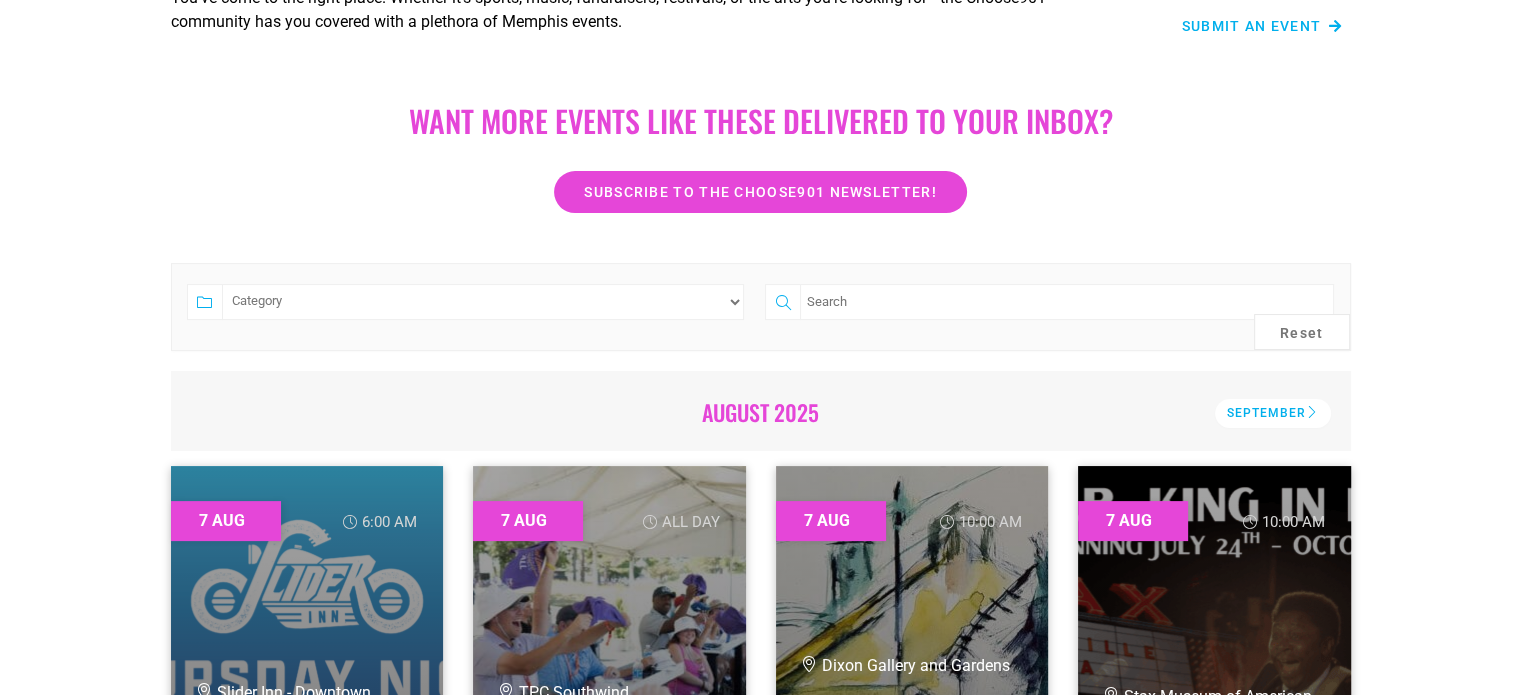 click on "Category
Adults Only
Career
Comedy
Education
Family Friendly
Festival
Film
Food
Free
Fundraiser
General
Health & Wellness
MAS
Meetings
Music
Outdoor
Pet Friendly
Regular
Sale
Social Events
Sports
The Arts
Volunteer" at bounding box center [466, 307] 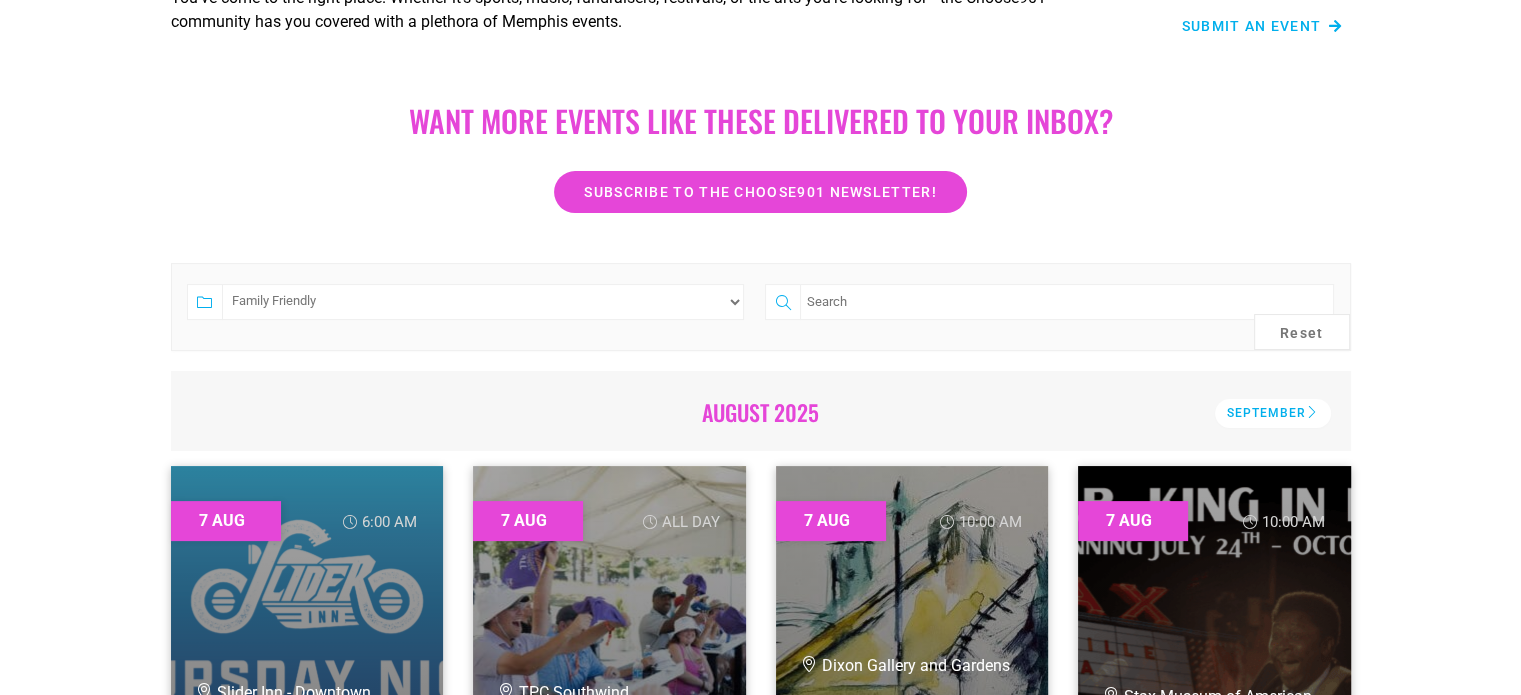 click on "Category
Adults Only
Career
Comedy
Education
Family Friendly
Festival
Film
Food
Free
Fundraiser
General
Health & Wellness
MAS
Meetings
Music
Outdoor
Pet Friendly
Regular
Sale
Social Events
Sports
The Arts
Volunteer" at bounding box center [483, 302] 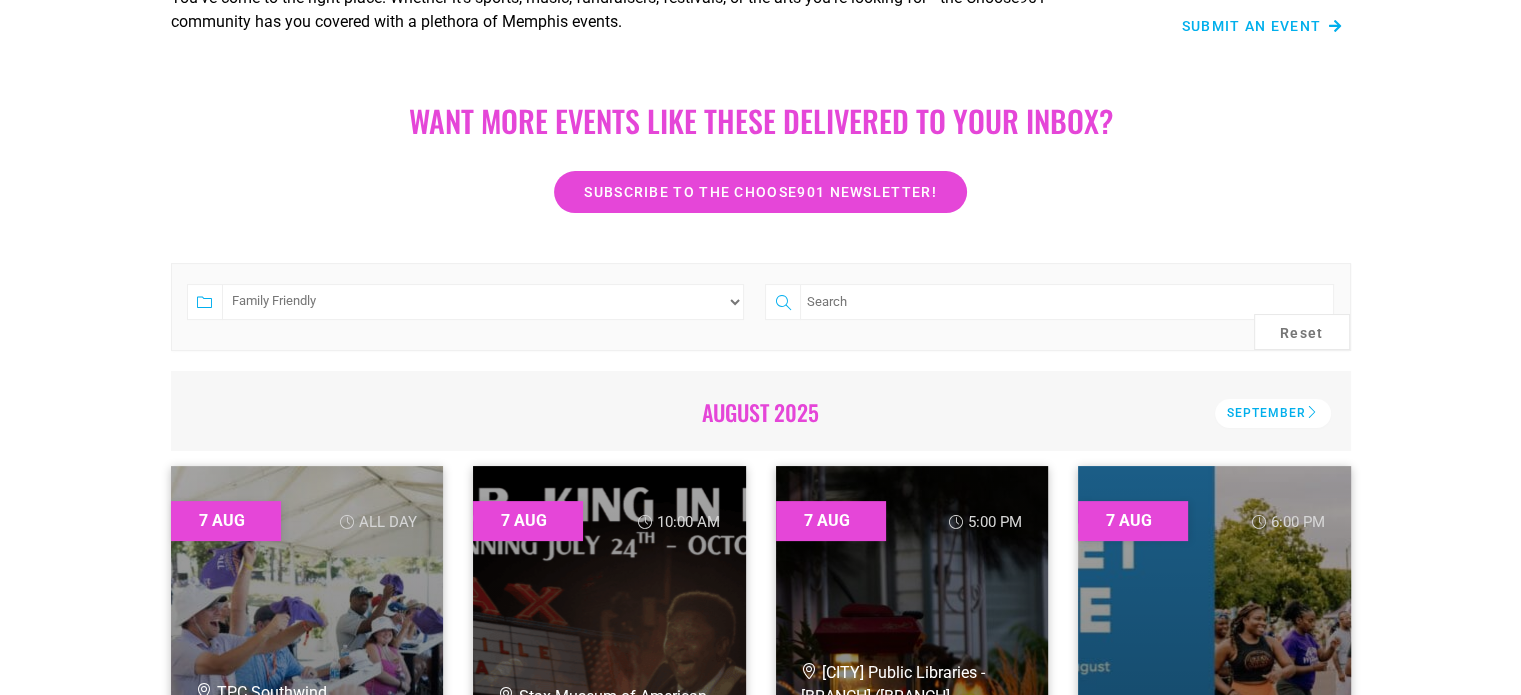 click on "Category
Adults Only
Career
Comedy
Education
Family Friendly
Festival
Film
Food
Free
Fundraiser
General
Health & Wellness
MAS
Meetings
Music
Outdoor
Pet Friendly
Regular
Sale
Social Events
Sports
The Arts
Volunteer
Reset
August 2025 September
August September 2025 October  August 2025 September
7
Aug
All Day
TPC Southwind 7 7" at bounding box center (760, 6807) 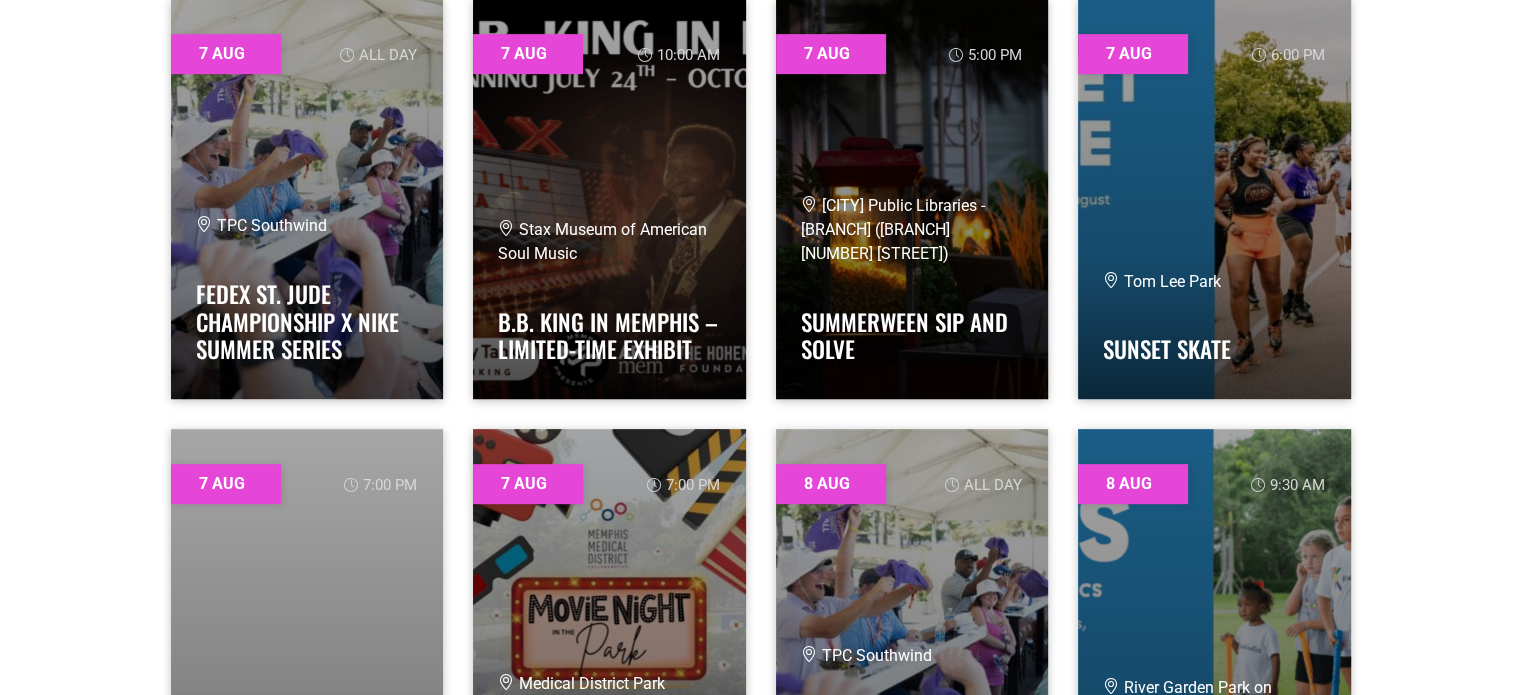 scroll, scrollTop: 800, scrollLeft: 0, axis: vertical 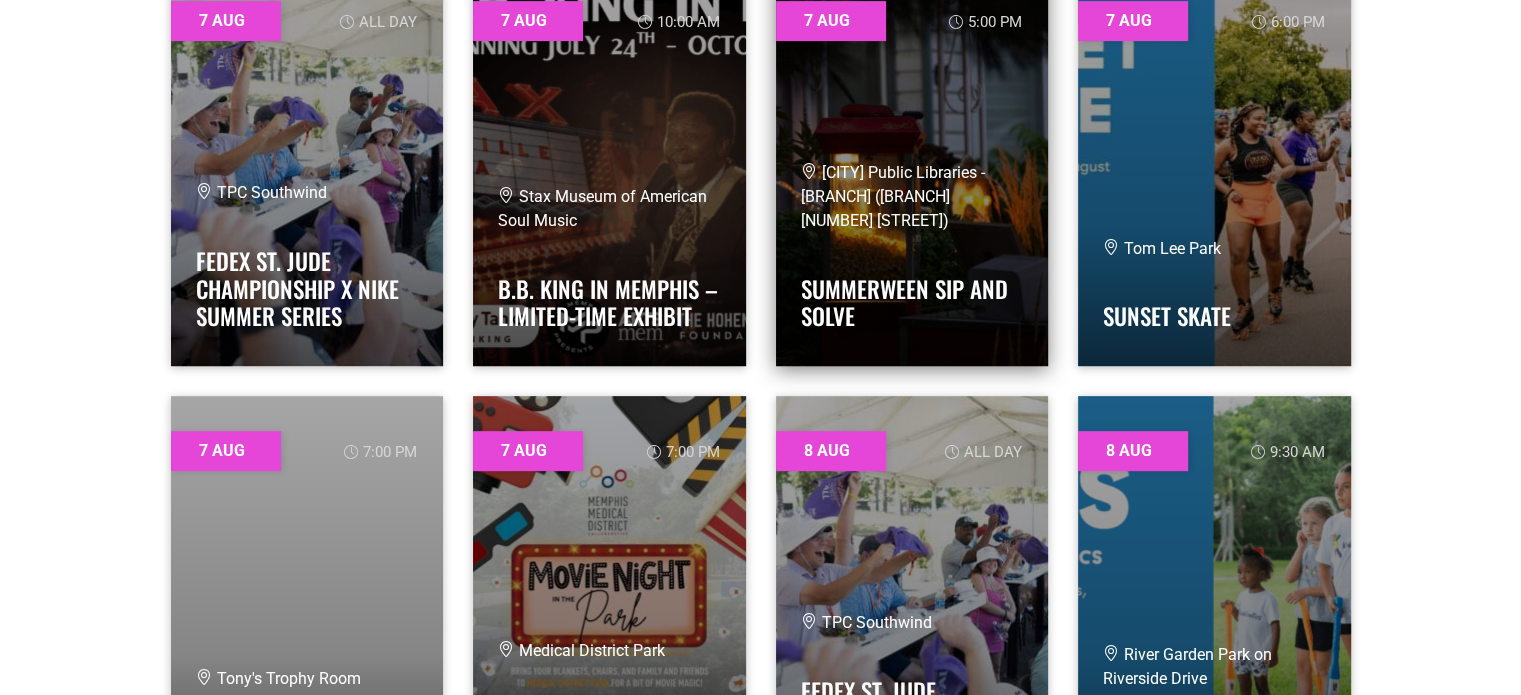 click on "Memphis Public Libraries - Cossitt Branch (Cossitt Branch 33 S Front Street)" at bounding box center [893, 196] 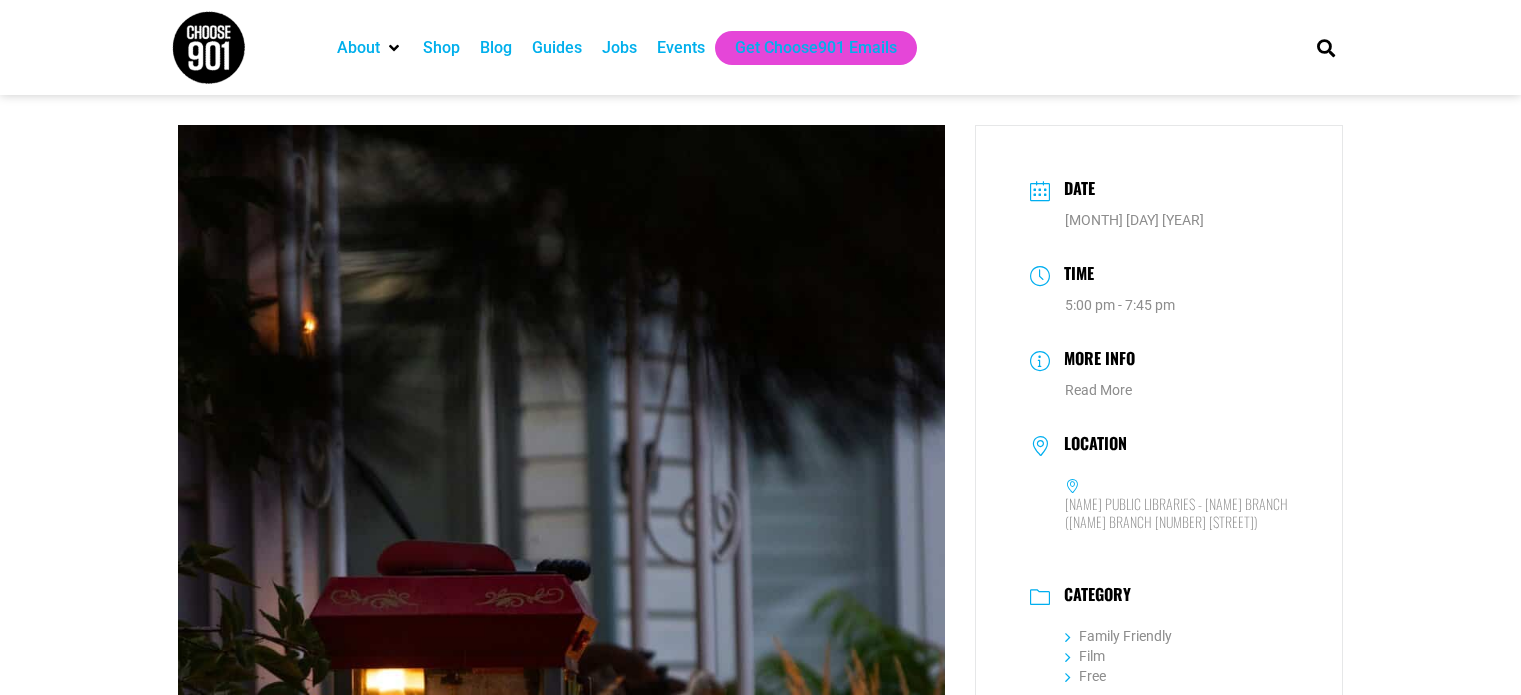 scroll, scrollTop: 0, scrollLeft: 0, axis: both 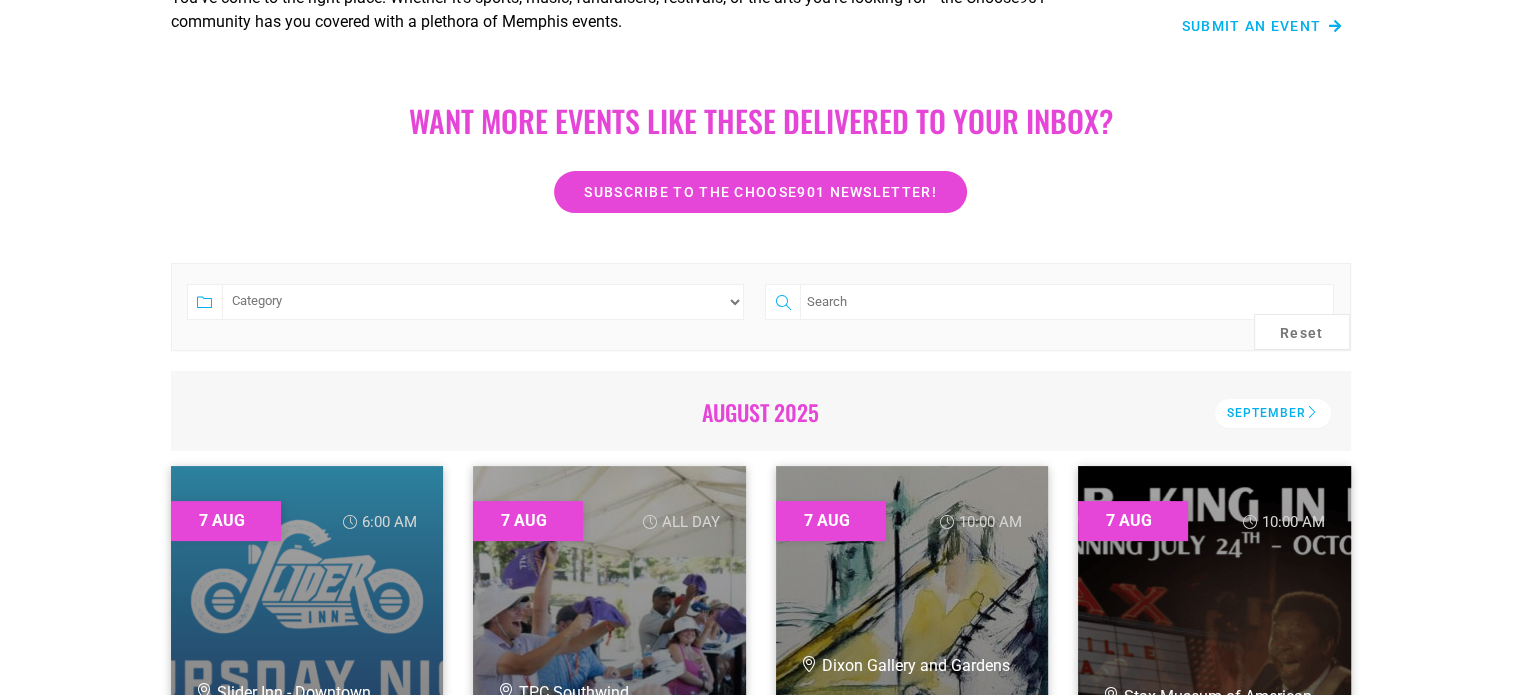 click on "Category
Adults Only
Career
Comedy
Education
Family Friendly
Festival
Film
Food
Free
Fundraiser
General
Health & Wellness
MAS
Meetings
Music
Outdoor
Pet Friendly
Regular
Sale
Social Events
Sports
The Arts
Volunteer" at bounding box center (483, 302) 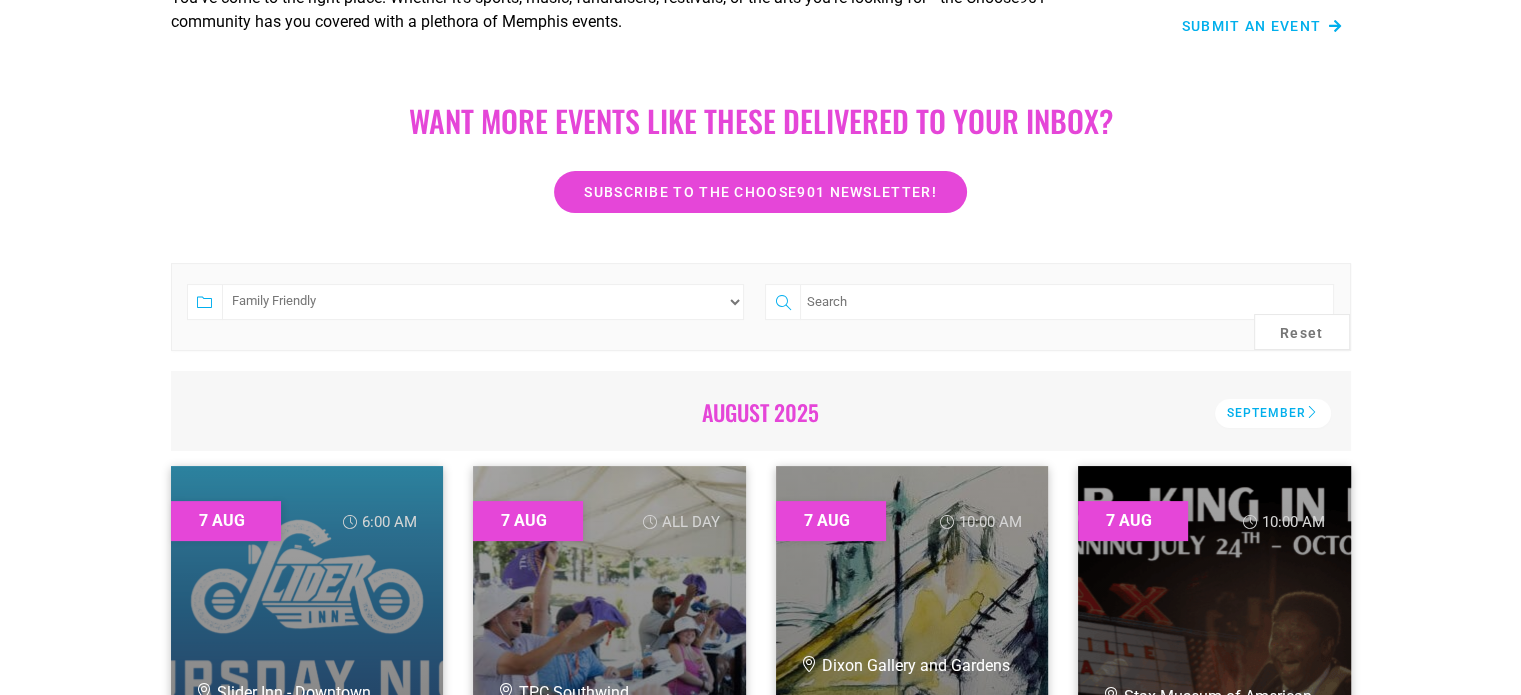 click on "Category
Adults Only
Career
Comedy
Education
Family Friendly
Festival
Film
Food
Free
Fundraiser
General
Health & Wellness
MAS
Meetings
Music
Outdoor
Pet Friendly
Regular
Sale
Social Events
Sports
The Arts
Volunteer" at bounding box center (483, 302) 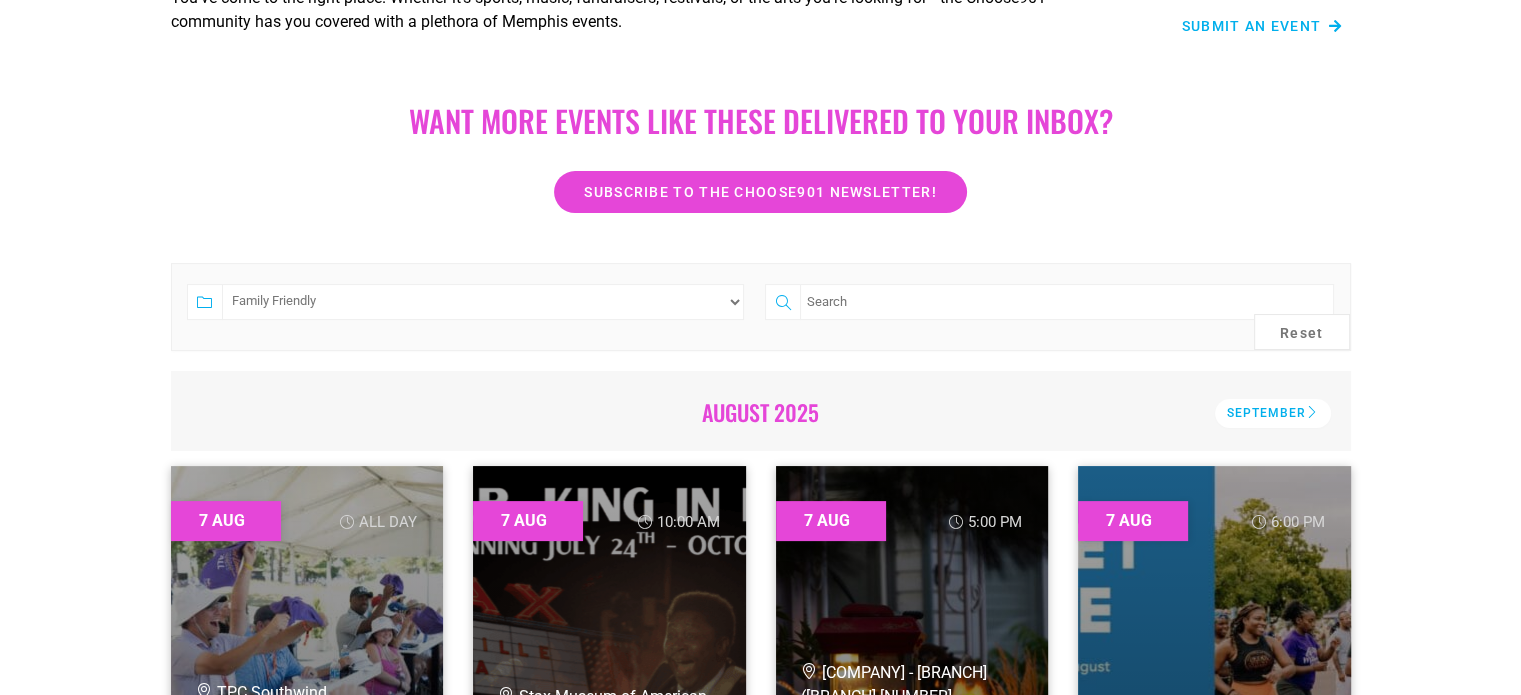 click on "Category
Adults Only
Career
Comedy
Education
Family Friendly
Festival
Film
Food
Free
Fundraiser
General
Health & Wellness
MAS
Meetings
Music
Outdoor
Pet Friendly
Regular
Sale
Social Events
Sports
The Arts
Volunteer
Reset
August 2025 September
August September 2025 October  August 2025 September
7
Aug
All Day
TPC Southwind 7 7" at bounding box center [760, 6807] 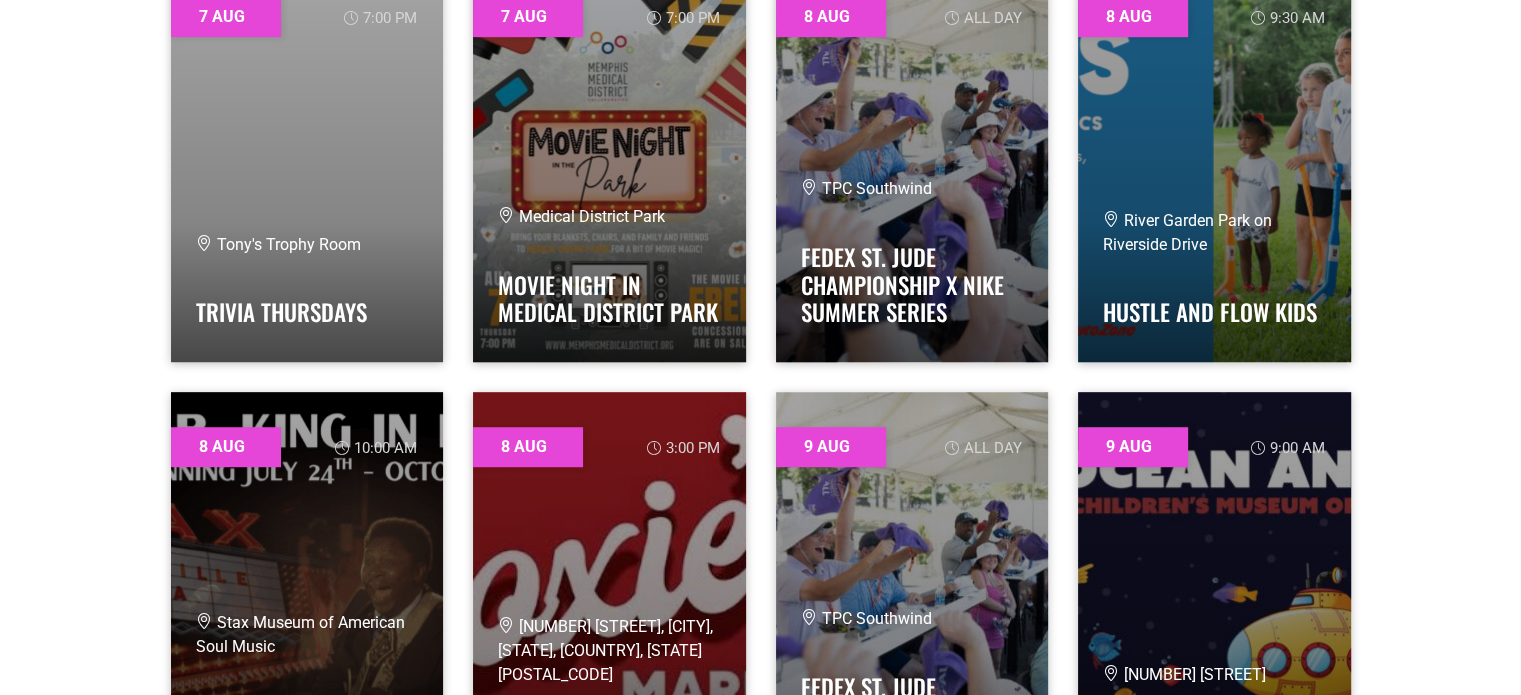 scroll, scrollTop: 1200, scrollLeft: 0, axis: vertical 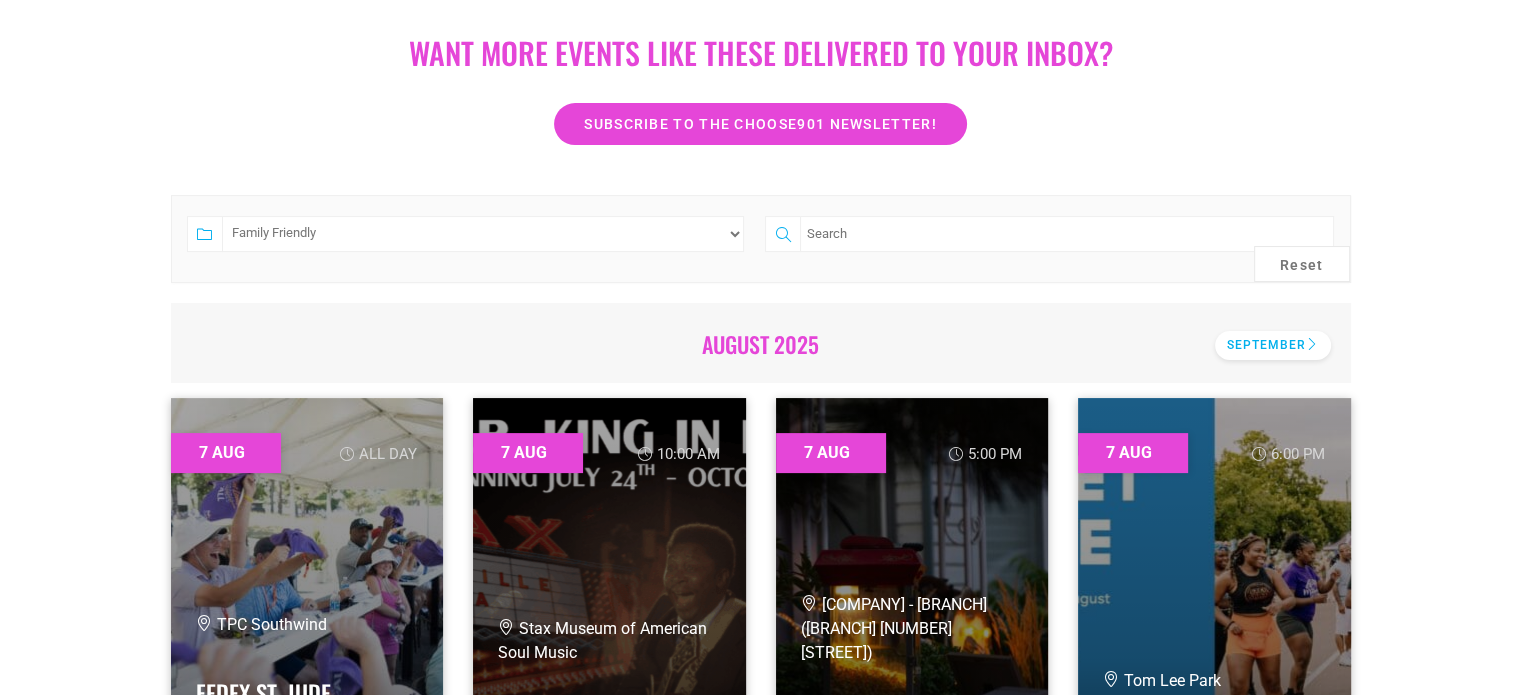 click on "September" at bounding box center (1273, 345) 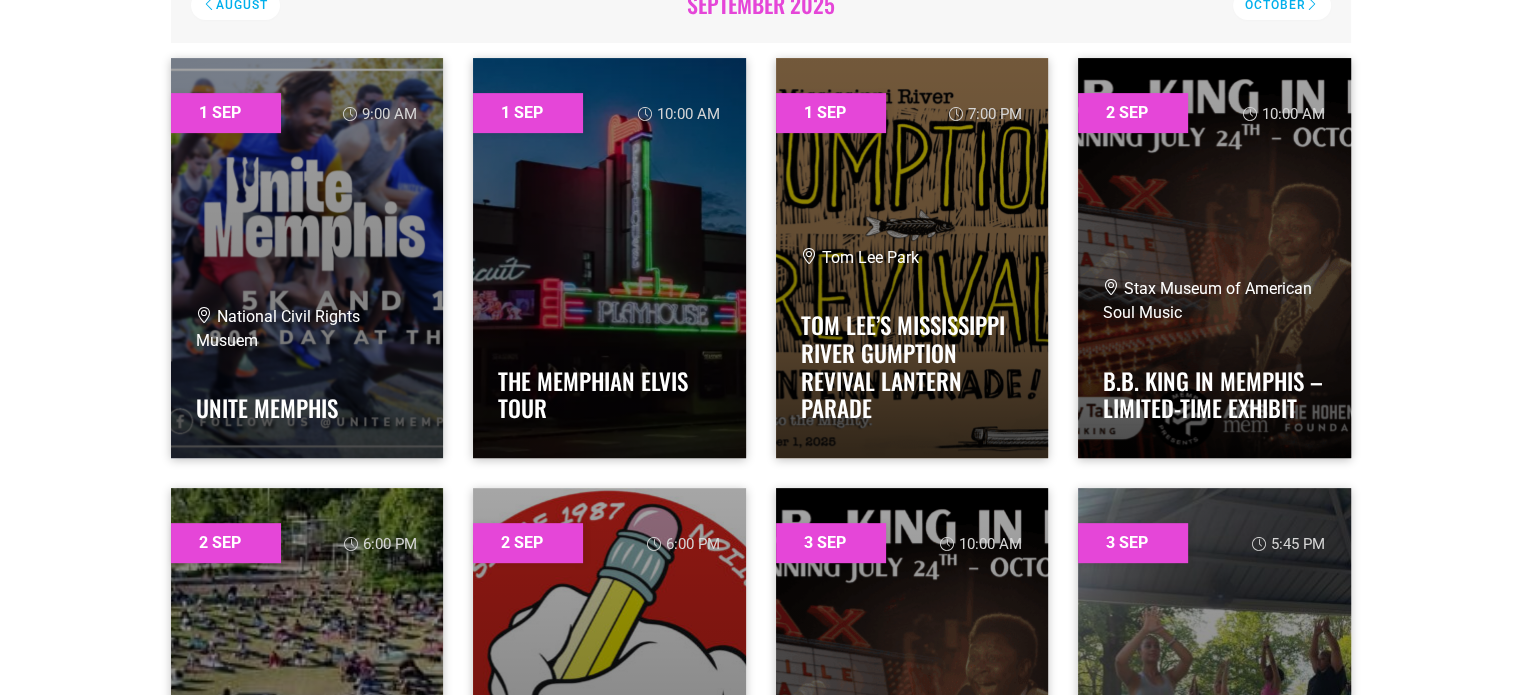 scroll, scrollTop: 768, scrollLeft: 0, axis: vertical 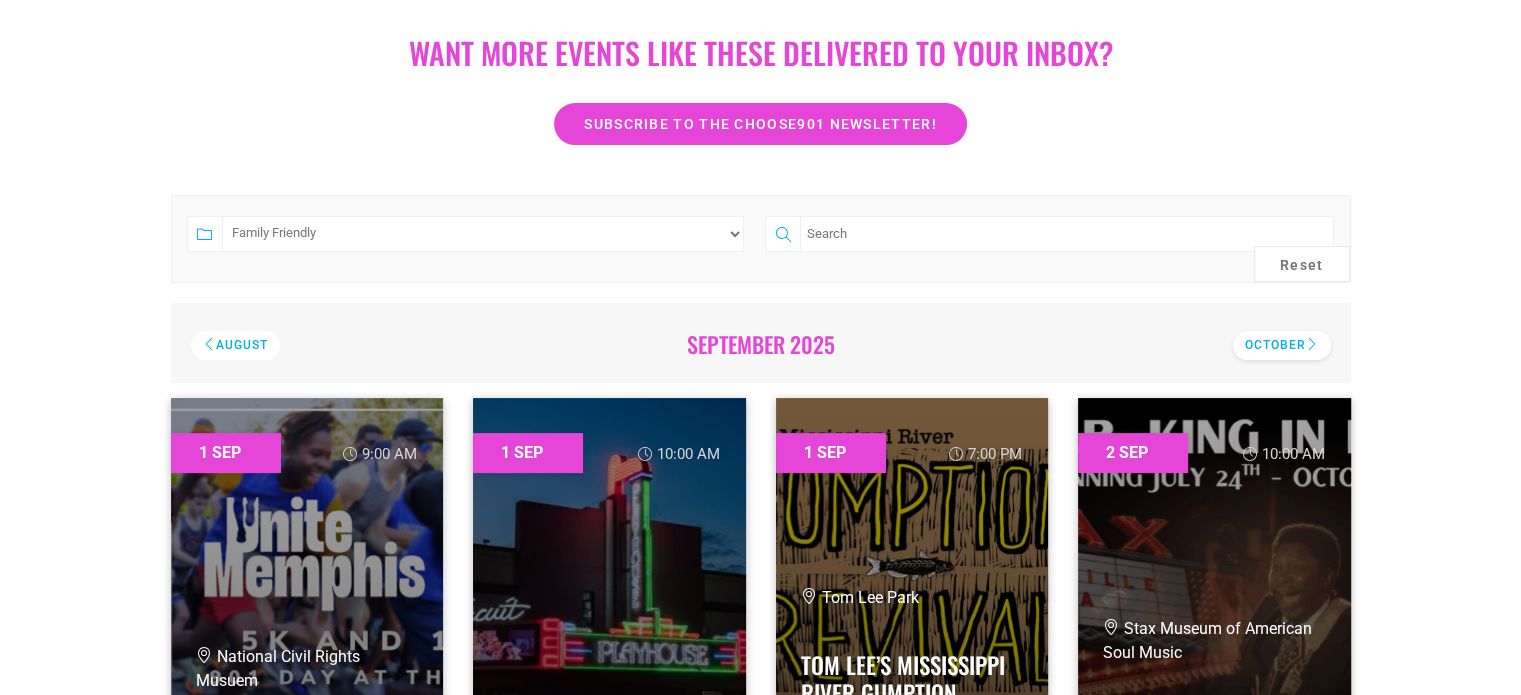 click on "October" at bounding box center [1282, 345] 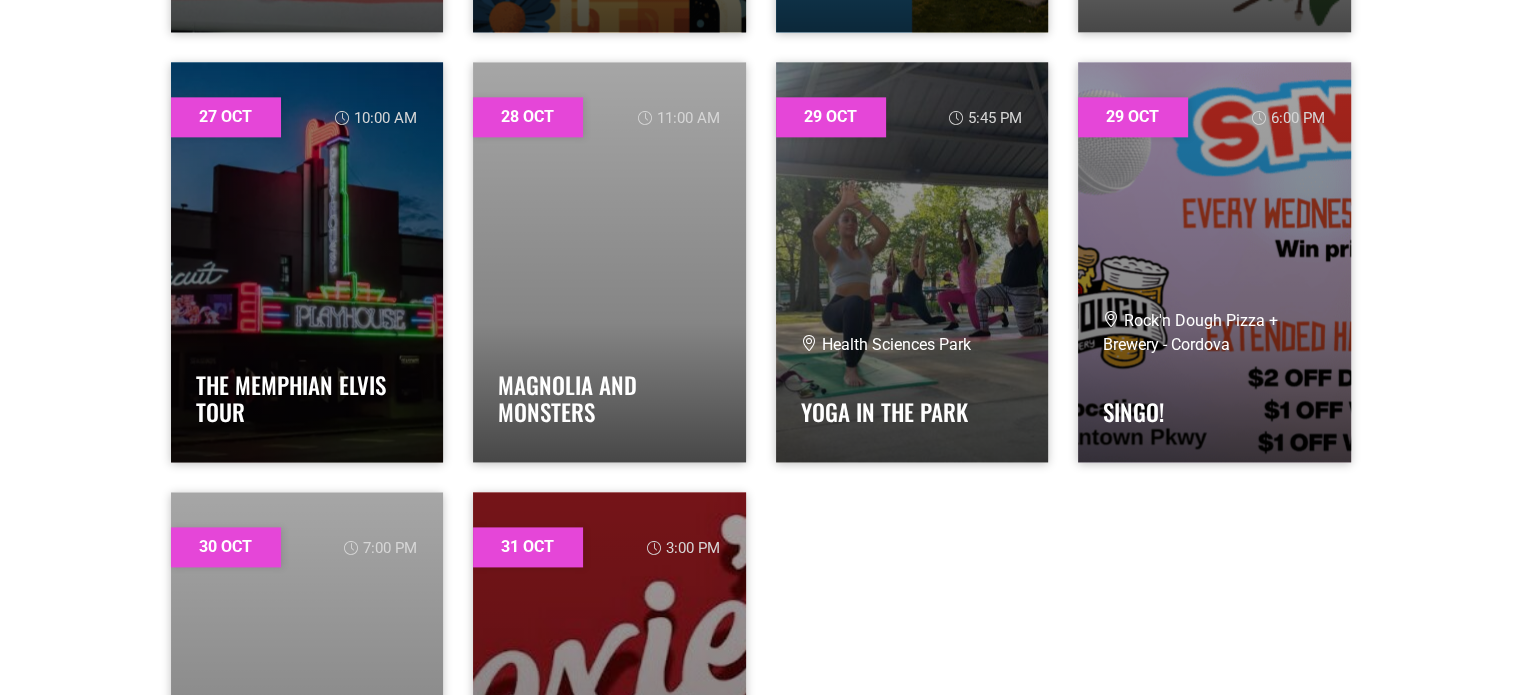 scroll, scrollTop: 9968, scrollLeft: 0, axis: vertical 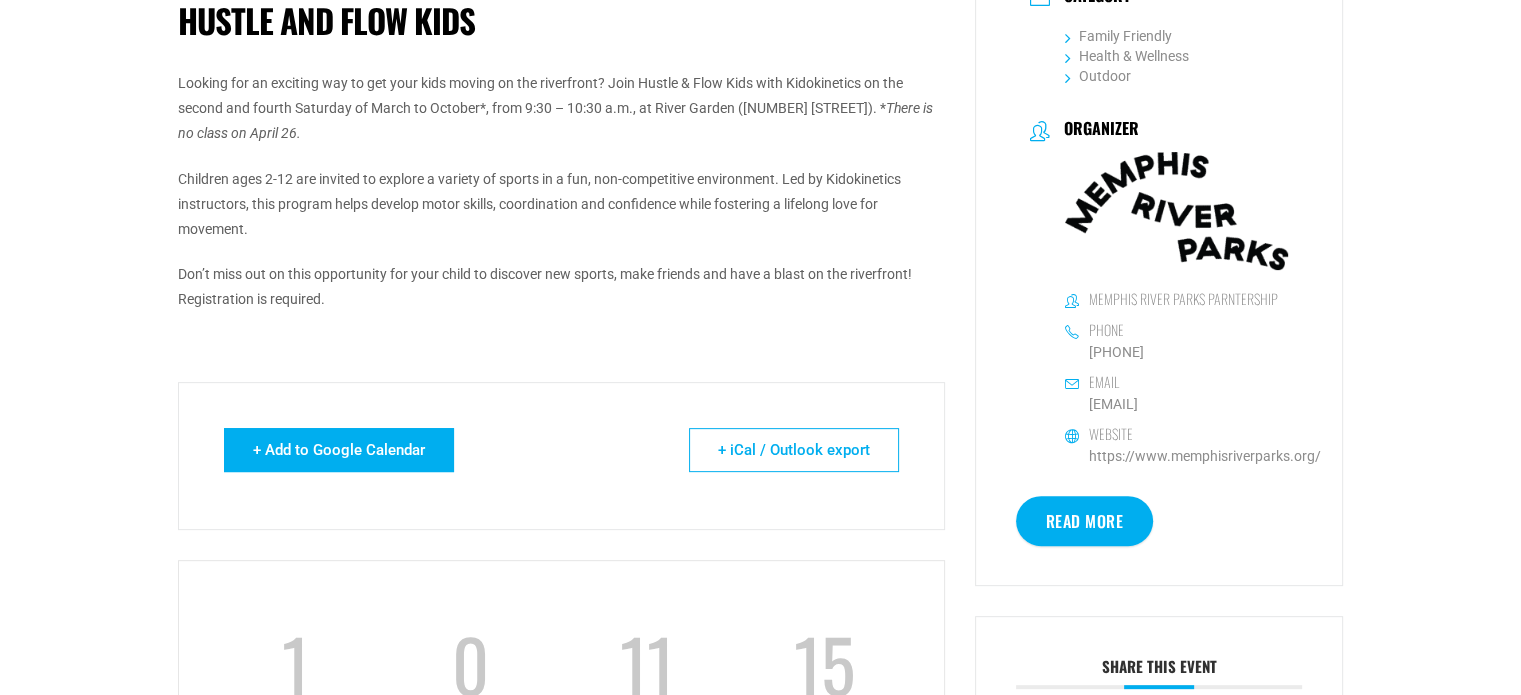 click on "+ Add to Google Calendar" at bounding box center [339, 450] 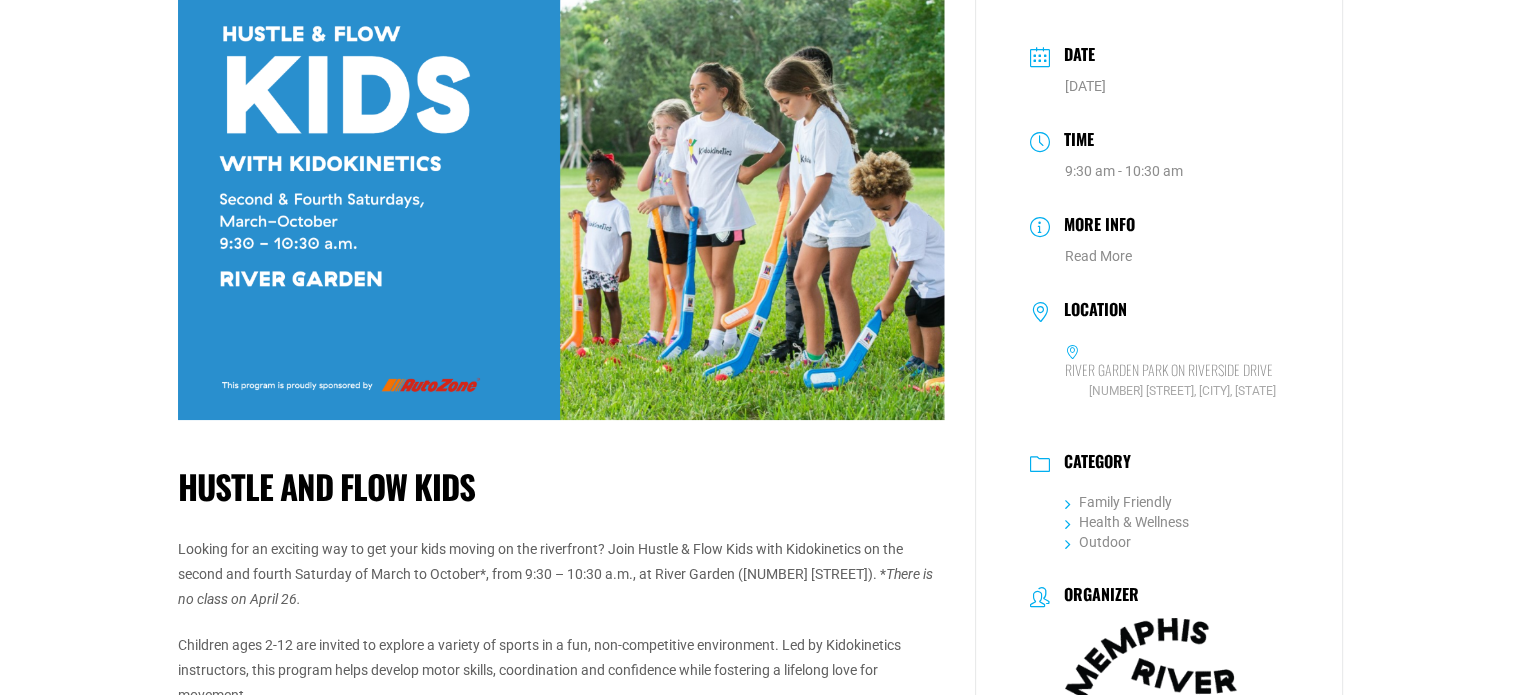 scroll, scrollTop: 100, scrollLeft: 0, axis: vertical 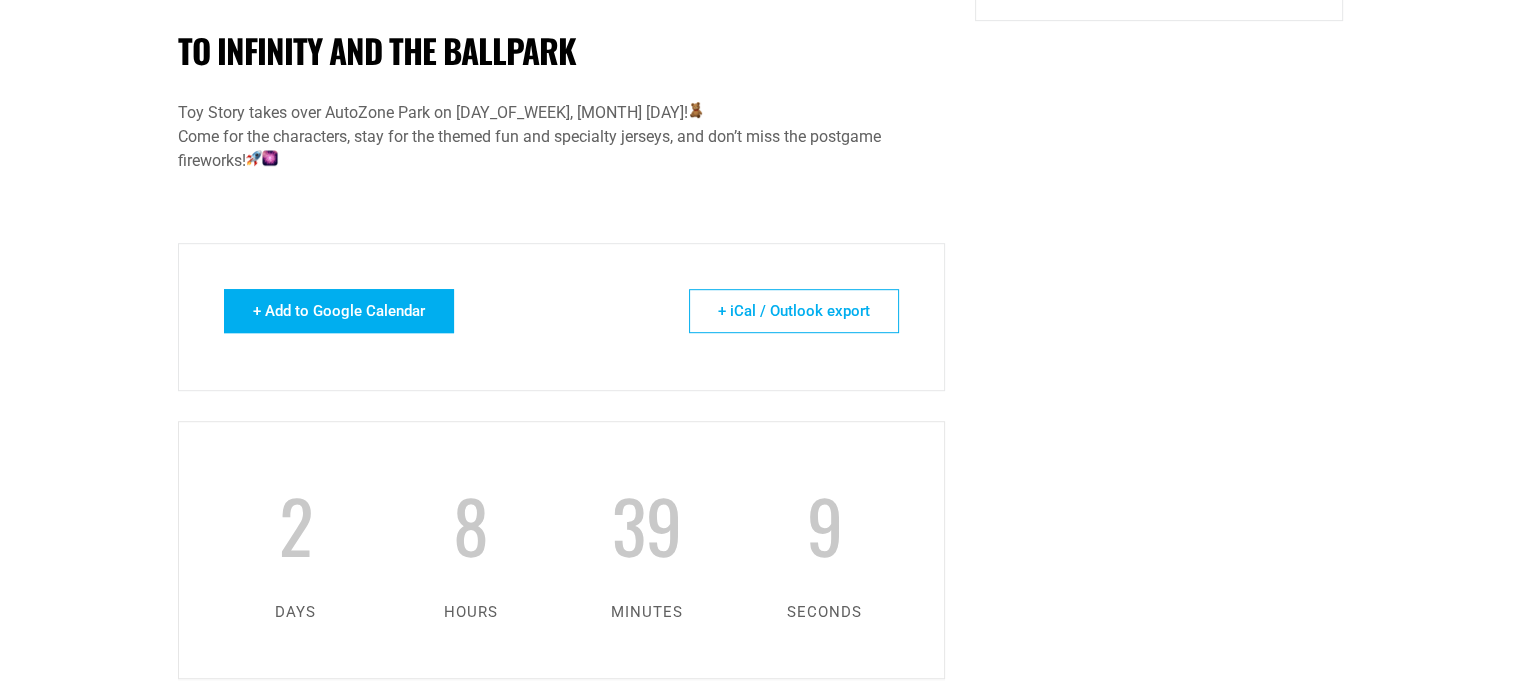 click on "+ Add to Google Calendar" at bounding box center [339, 311] 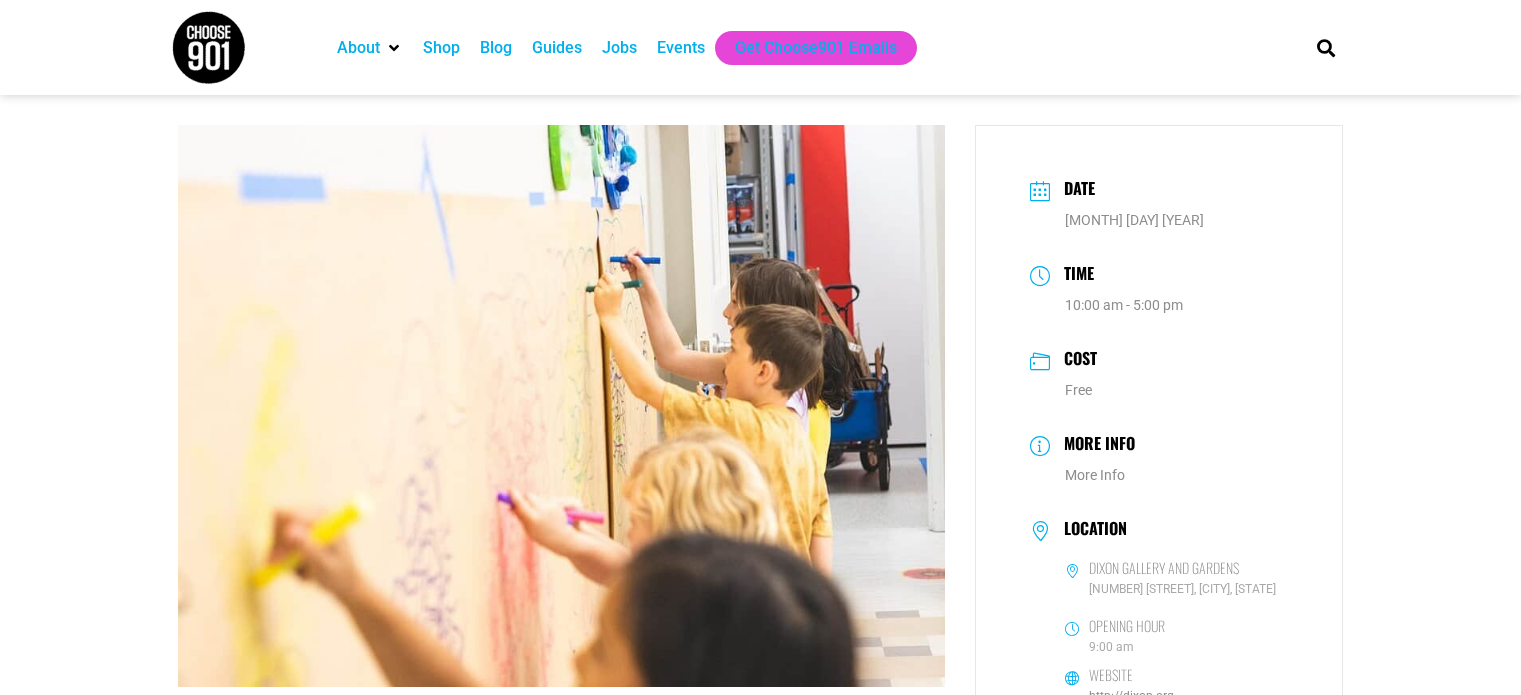 scroll, scrollTop: 0, scrollLeft: 0, axis: both 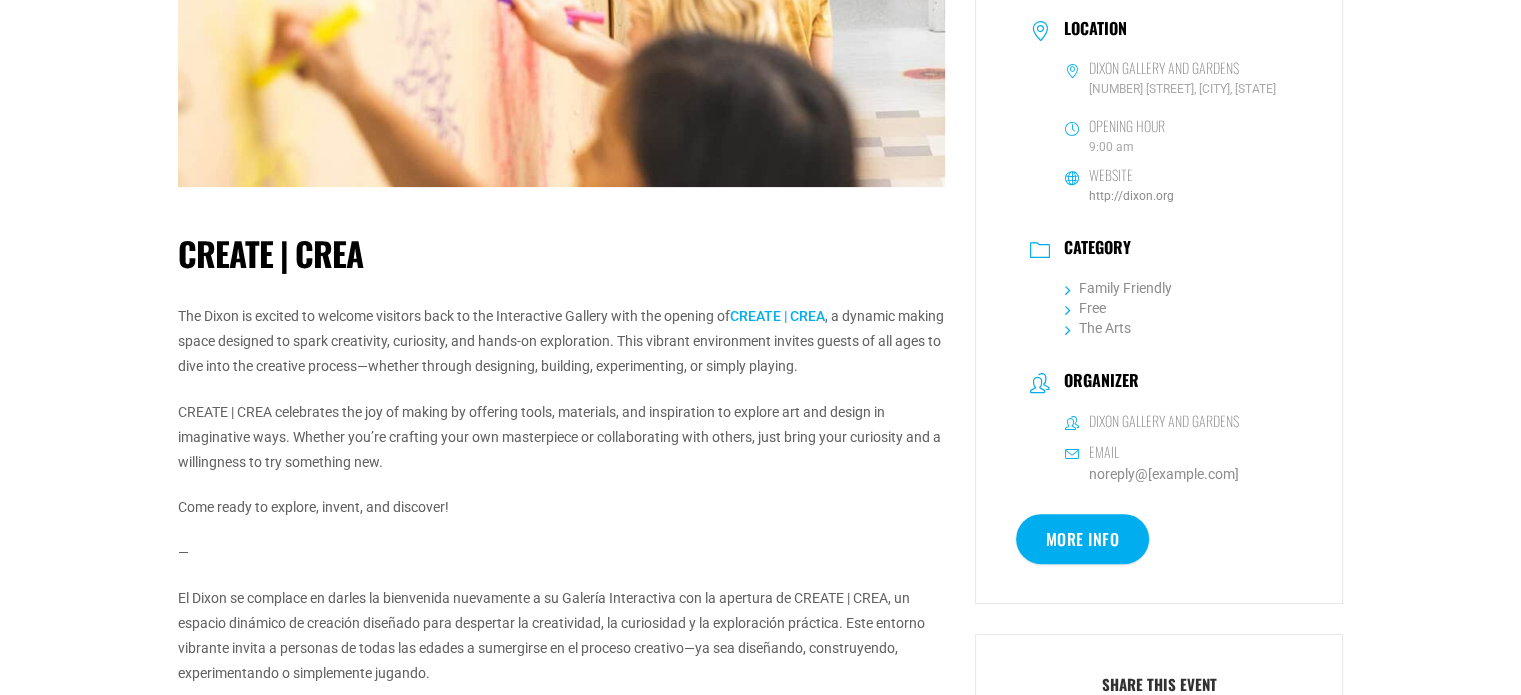 click on "CREATE | CREA" at bounding box center (777, 316) 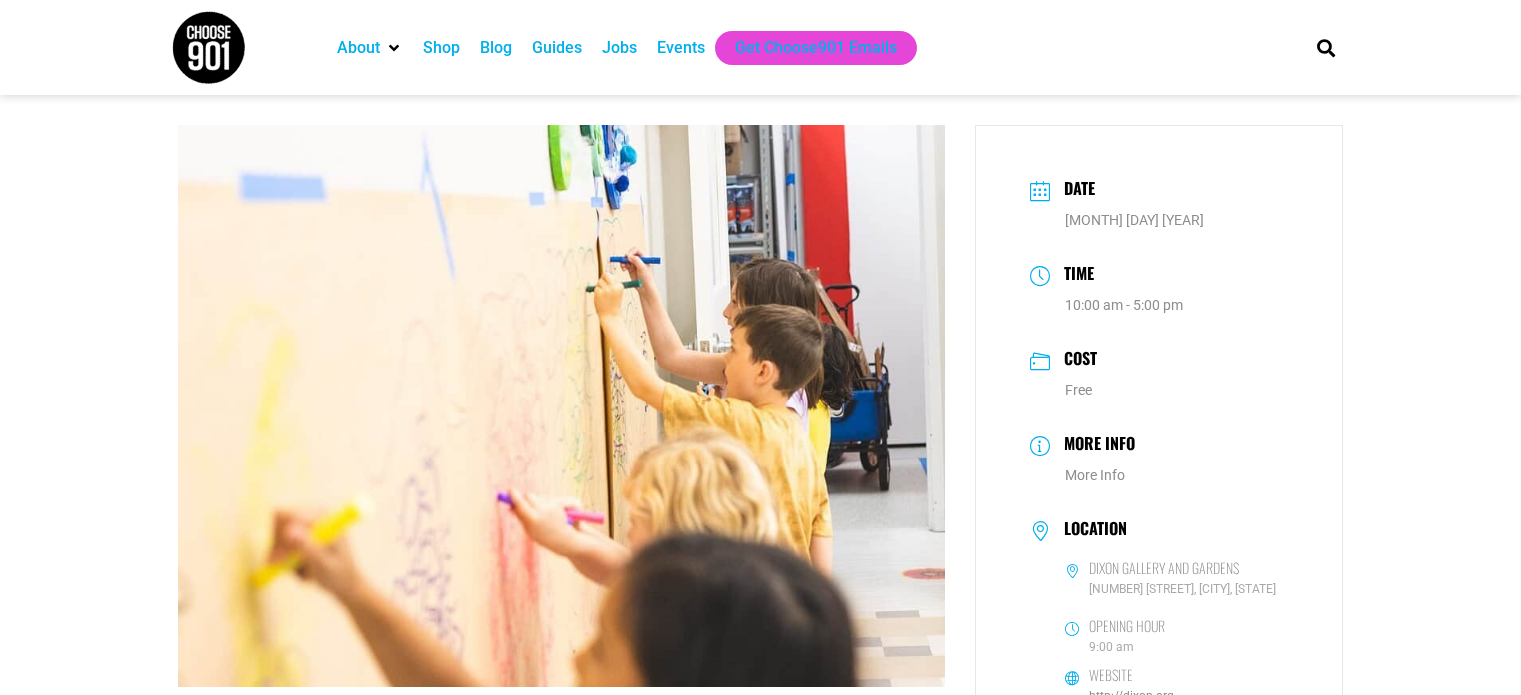 scroll, scrollTop: 0, scrollLeft: 0, axis: both 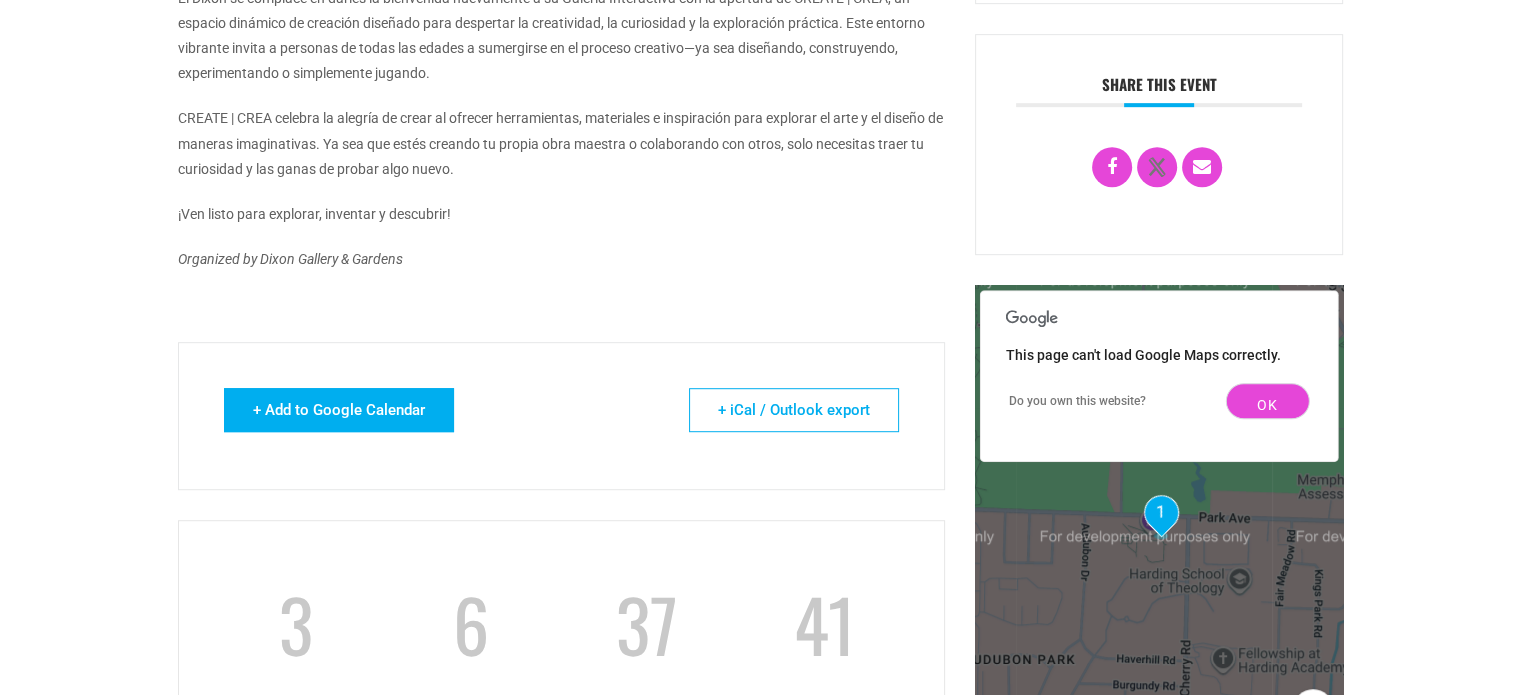 click on "+ Add to Google Calendar" at bounding box center (339, 410) 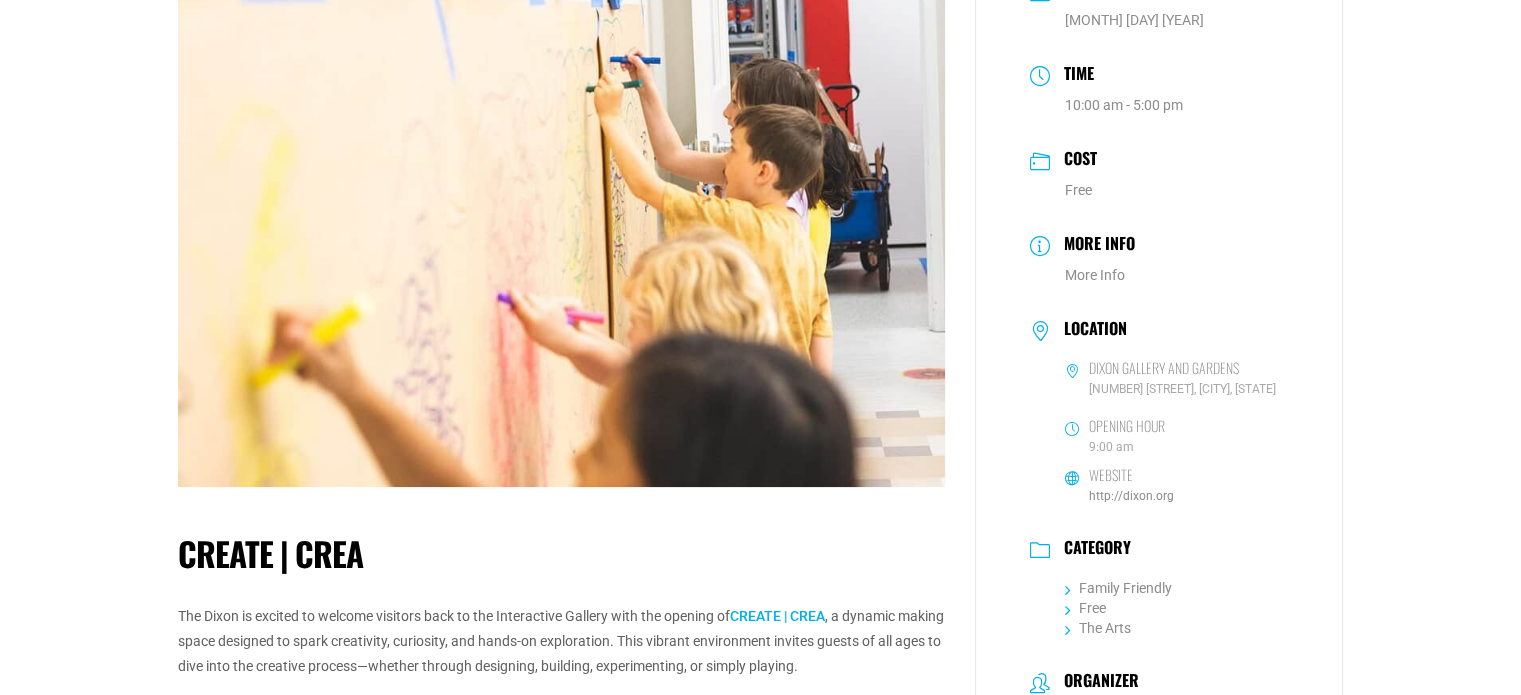 scroll, scrollTop: 100, scrollLeft: 0, axis: vertical 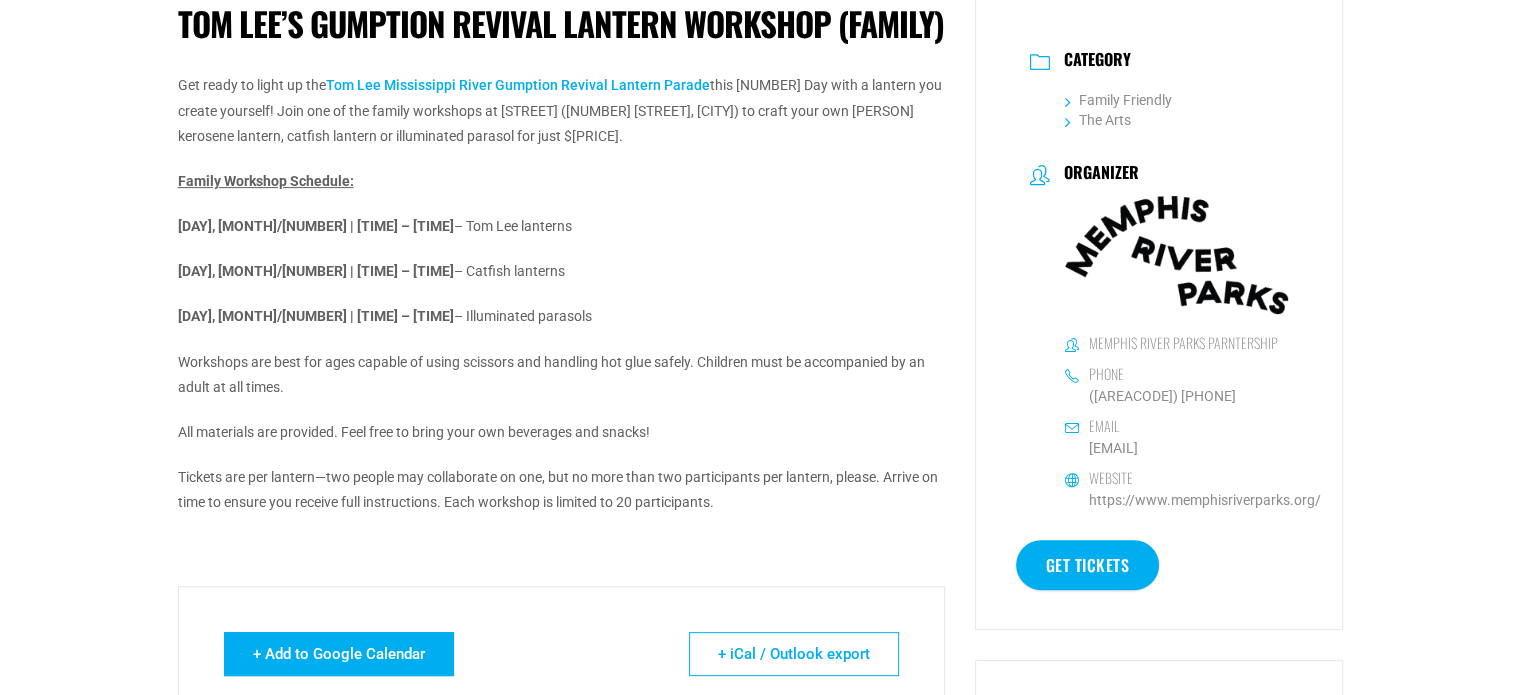 click on "+ Add to Google Calendar" at bounding box center (339, 654) 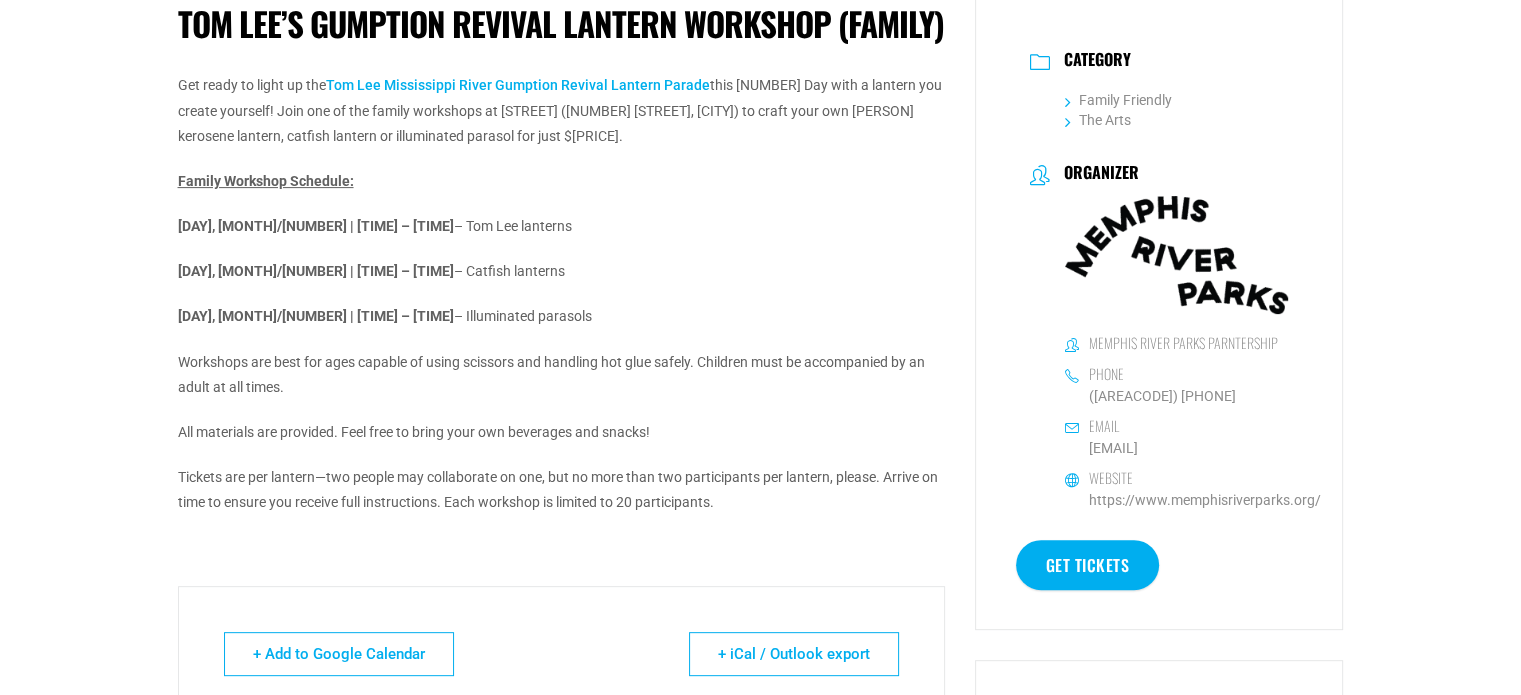 click on "Get ready to light up the  [PERSON] [PERSON] [PERSON]  this [NUMBER] Day with a lantern you create yourself! Join one of the family workshops at [STREET] ([NUMBER] [STREET], [CITY]) to craft your own [PERSON] kerosene lantern, catfish lantern or illuminated parasol for just $[PRICE].
Family Workshop Schedule:
[DAY], [MONTH]/[NUMBER] | [TIME] – [TIME]  – [PERSON] lanterns
[DAY], [MONTH]/[NUMBER] | [TIME] – [TIME]  – Catfish lanterns
[DAY], [MONTH]/[NUMBER] | [TIME] – [TIME]  – Illuminated parasols
Workshops are best for ages capable of using scissors and handling hot glue safely. Children must be accompanied by an adult at all times.
All materials are provided. Feel free to bring your own beverages and snacks!
Tickets are per lantern—two people may collaborate on one, but no more than two participants per lantern, please. Arrive on time to ensure you receive full instructions. Each workshop is   limited to [NUMBER] participants." at bounding box center [561, 294] 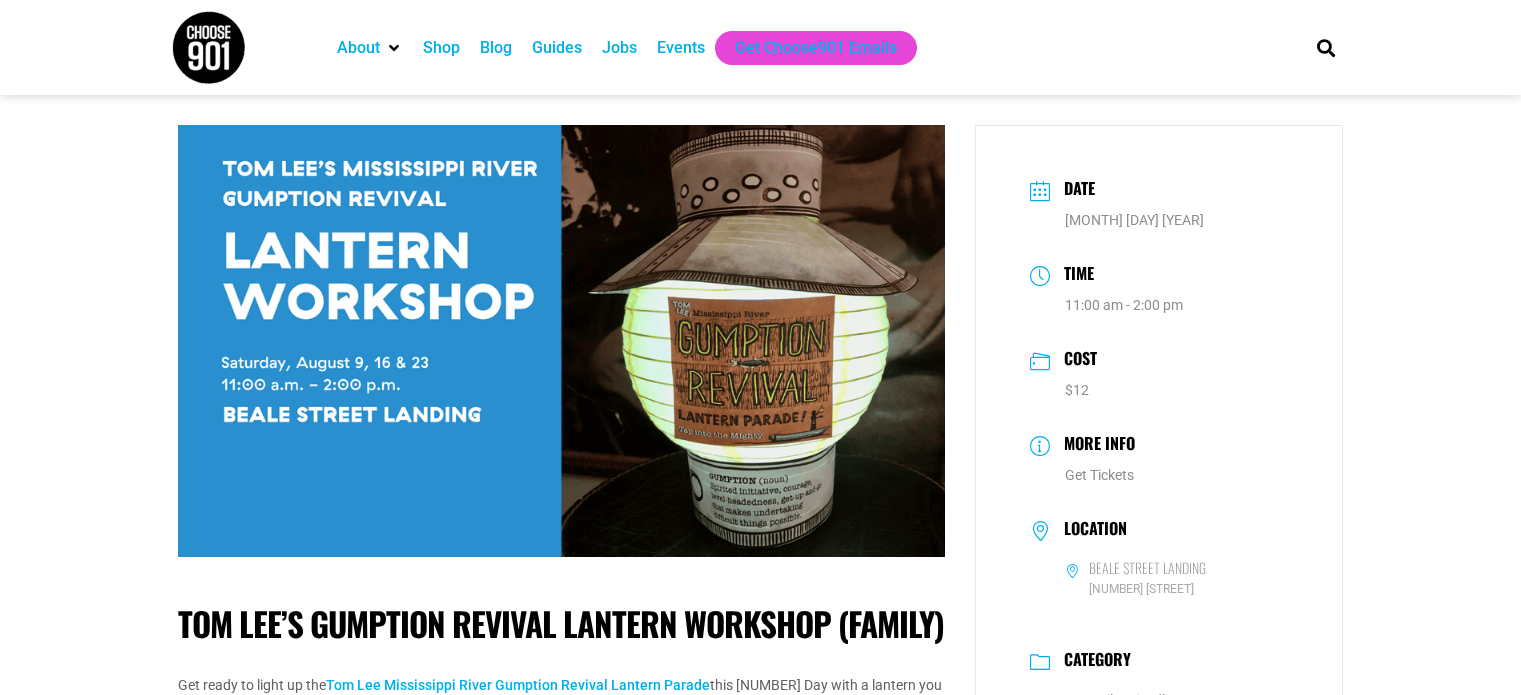 scroll, scrollTop: 0, scrollLeft: 0, axis: both 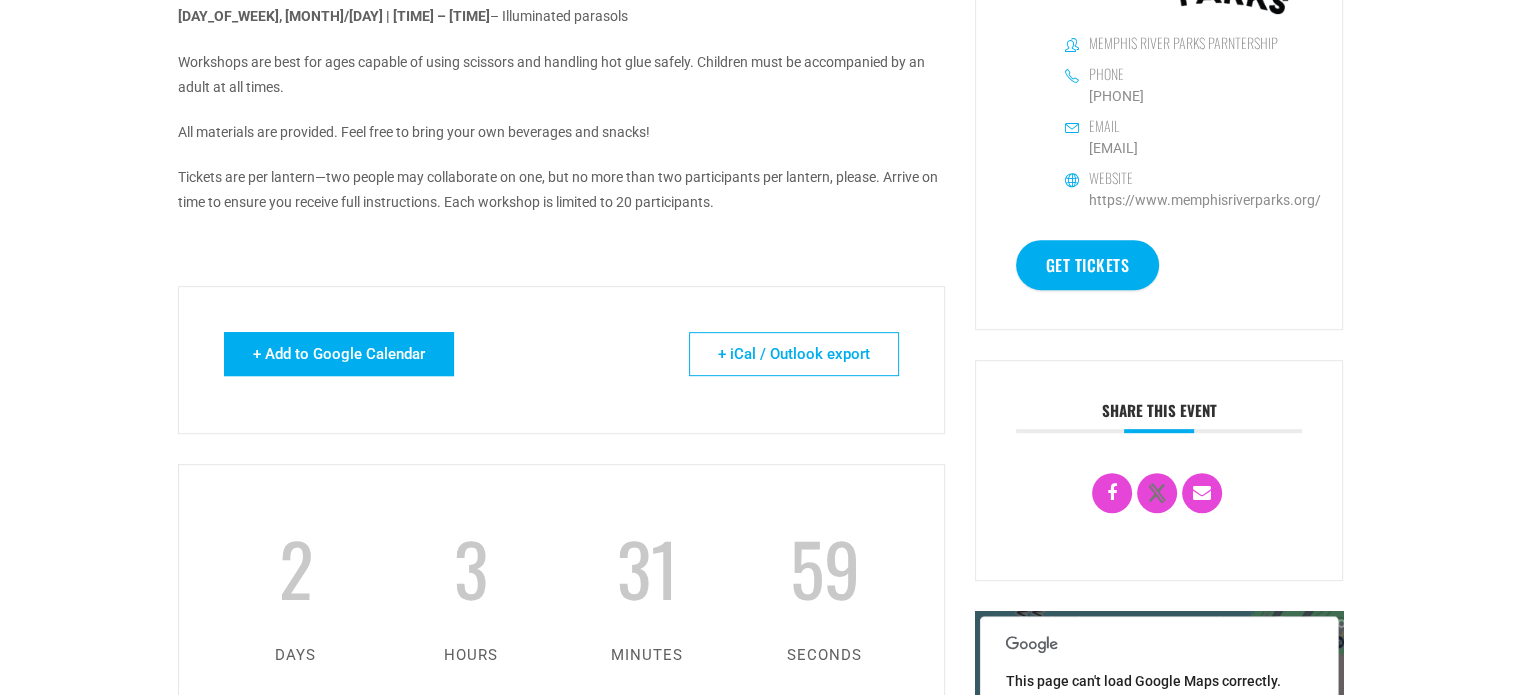 click on "+ Add to Google Calendar" at bounding box center [339, 354] 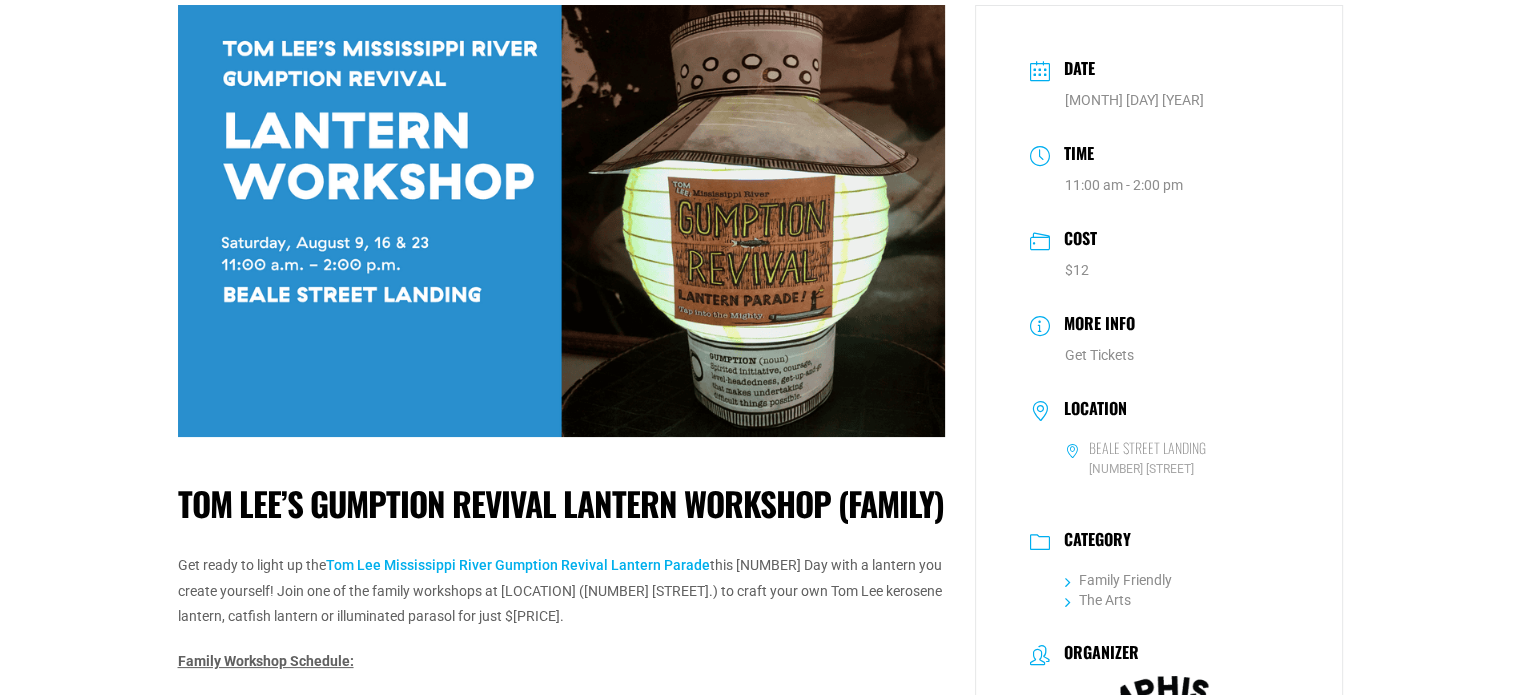 scroll, scrollTop: 100, scrollLeft: 0, axis: vertical 